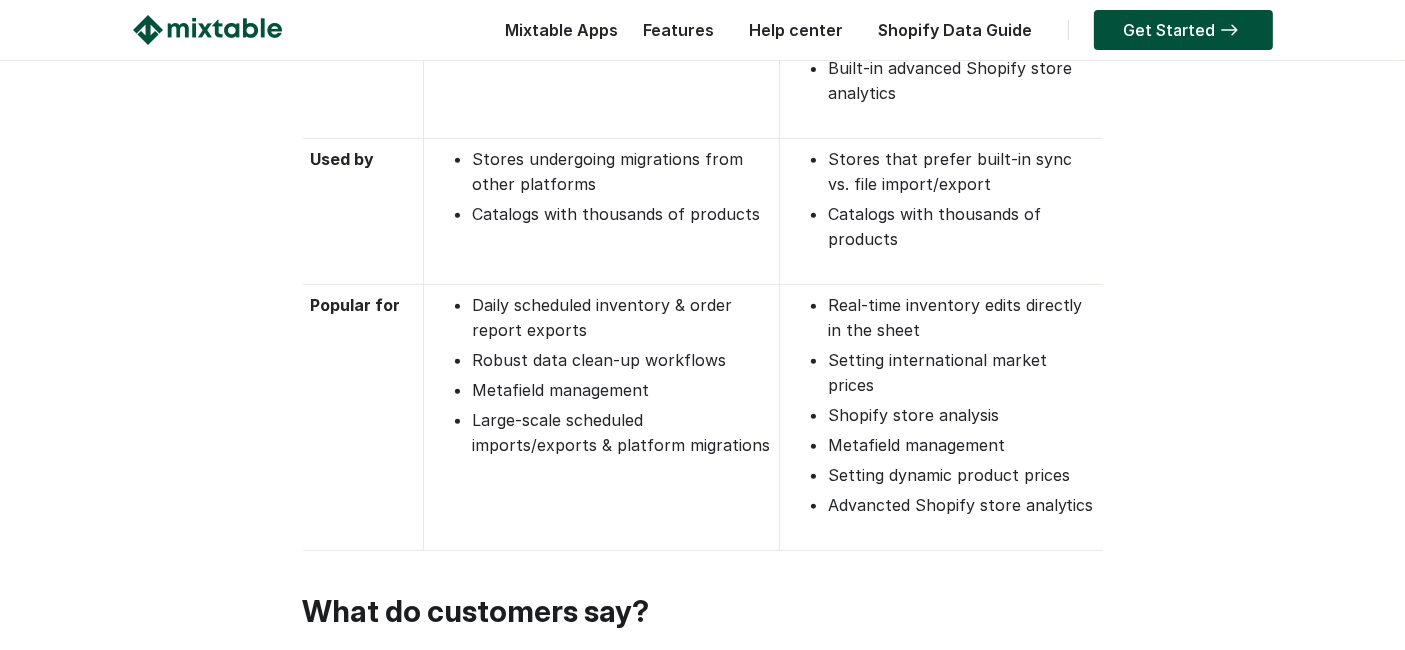 scroll, scrollTop: 888, scrollLeft: 0, axis: vertical 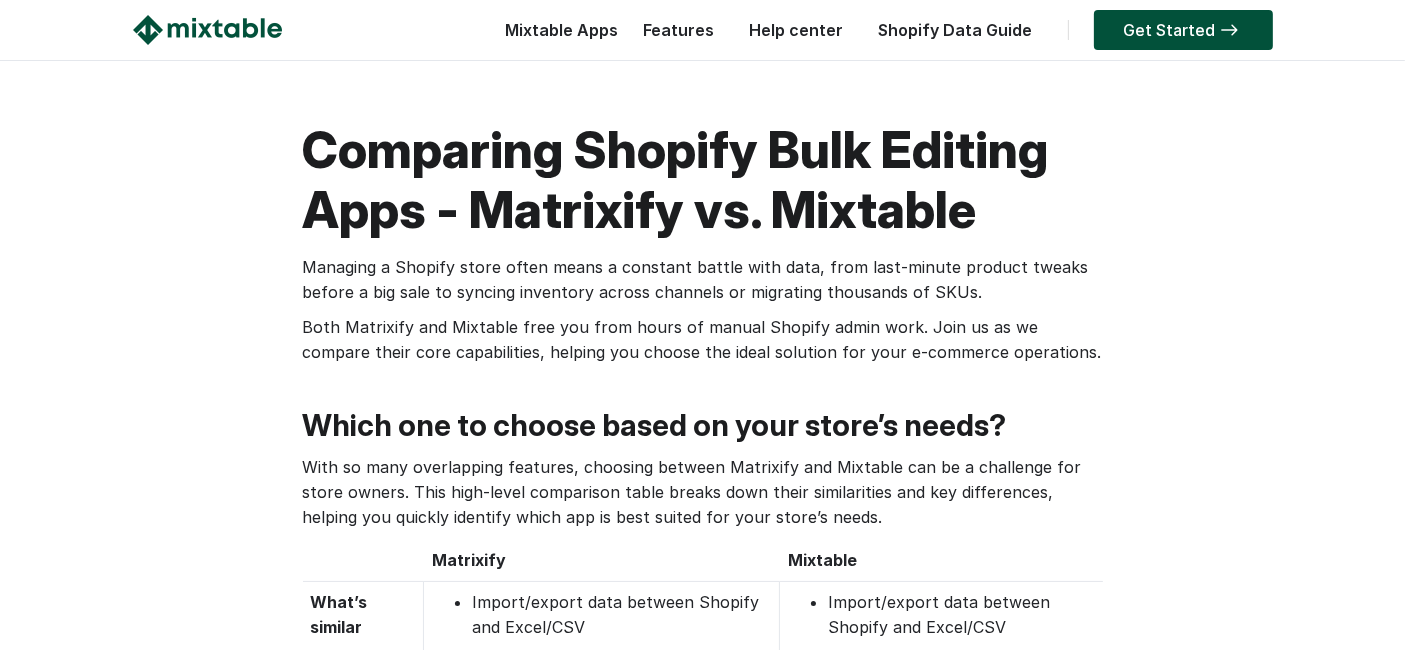 click on "Shopify Data Guide" at bounding box center (956, 30) 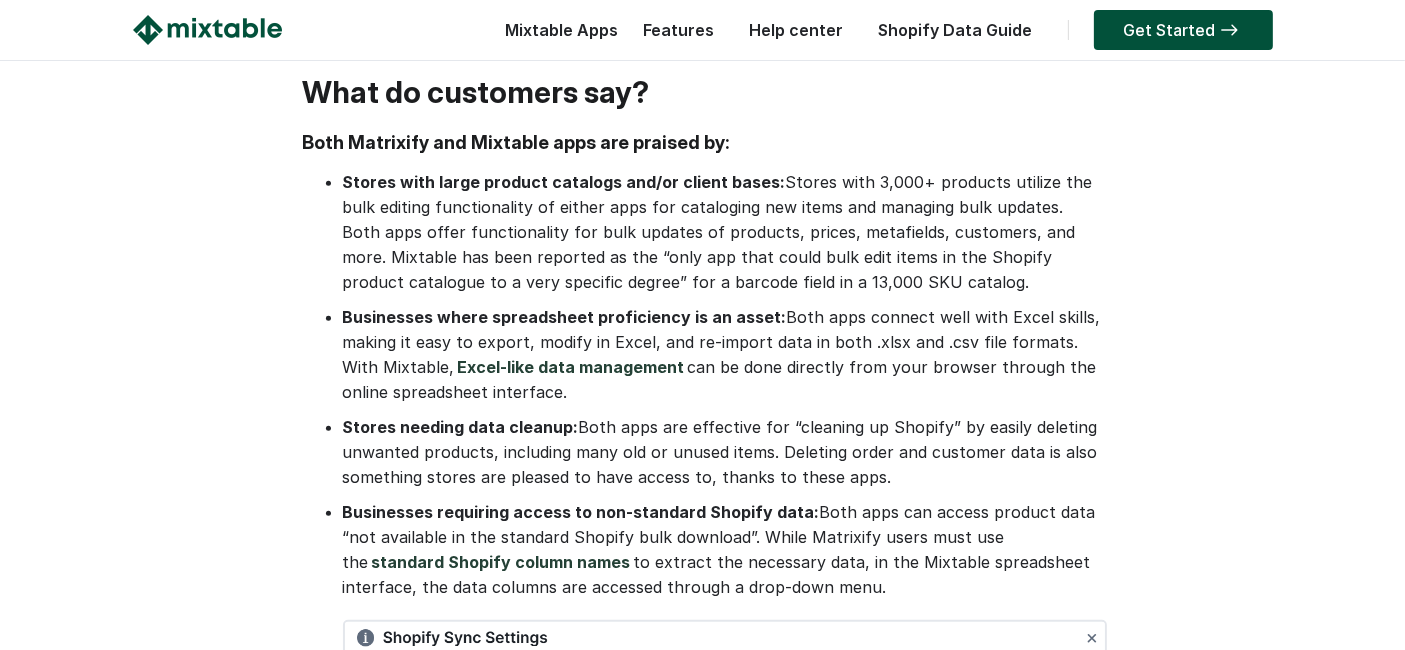 scroll, scrollTop: 1555, scrollLeft: 0, axis: vertical 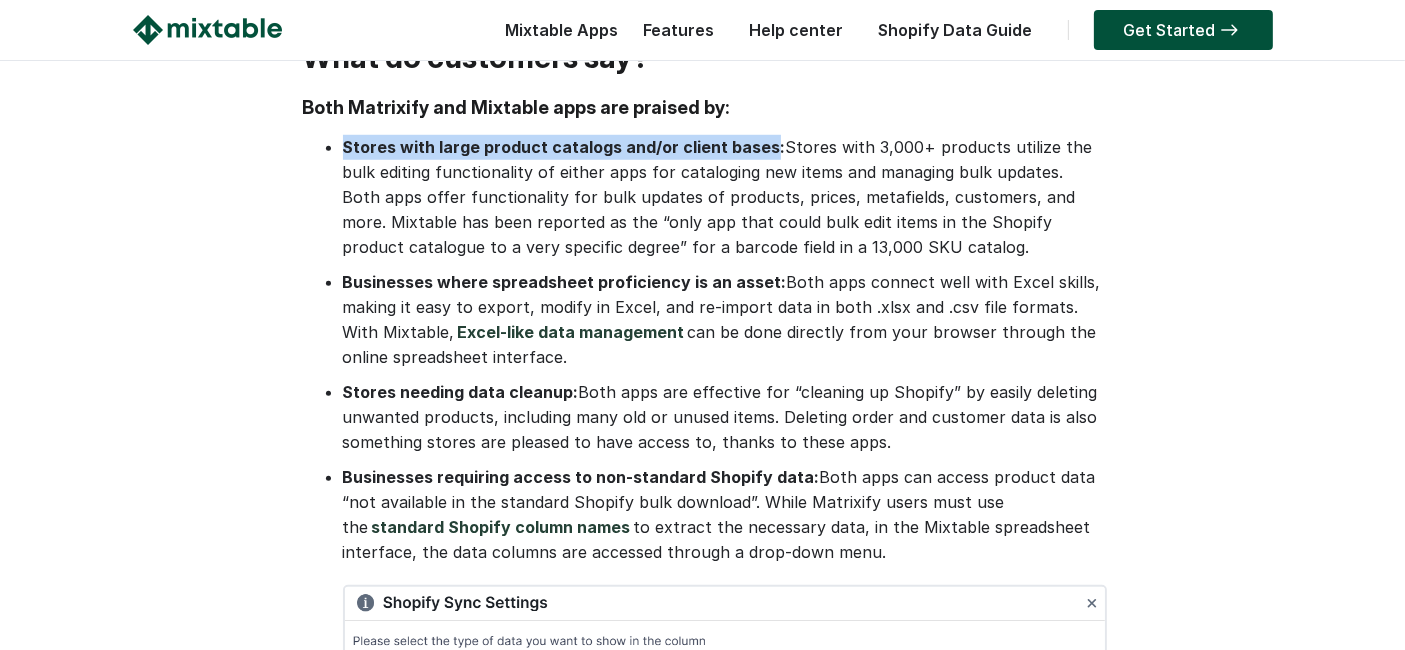 drag, startPoint x: 343, startPoint y: 119, endPoint x: 760, endPoint y: 115, distance: 417.0192 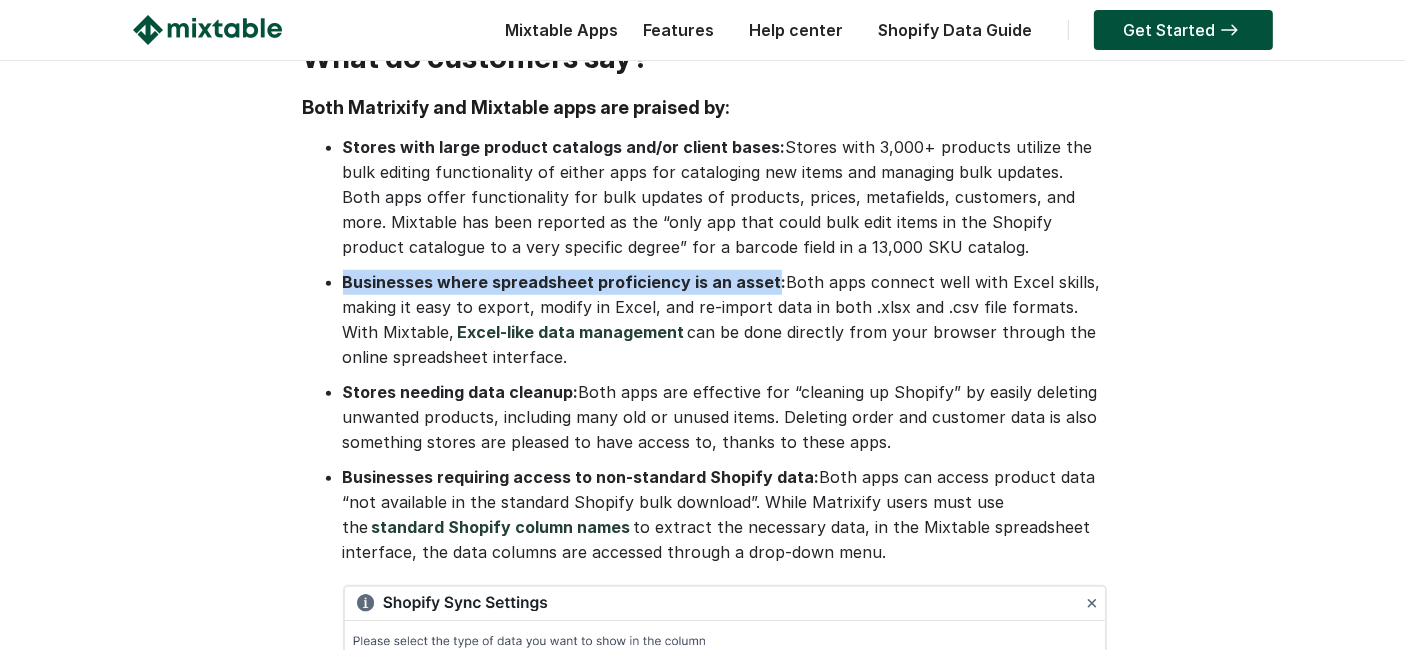 drag, startPoint x: 345, startPoint y: 259, endPoint x: 764, endPoint y: 249, distance: 419.11932 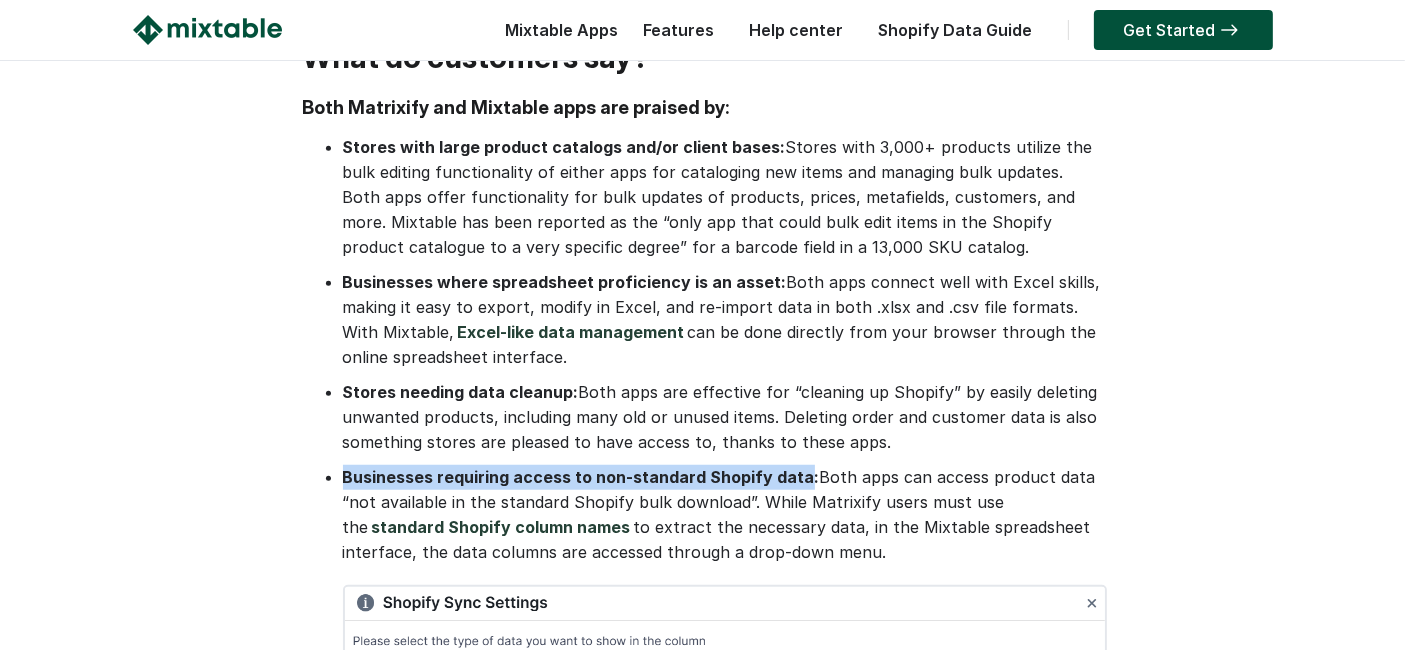 drag, startPoint x: 344, startPoint y: 446, endPoint x: 801, endPoint y: 444, distance: 457.00436 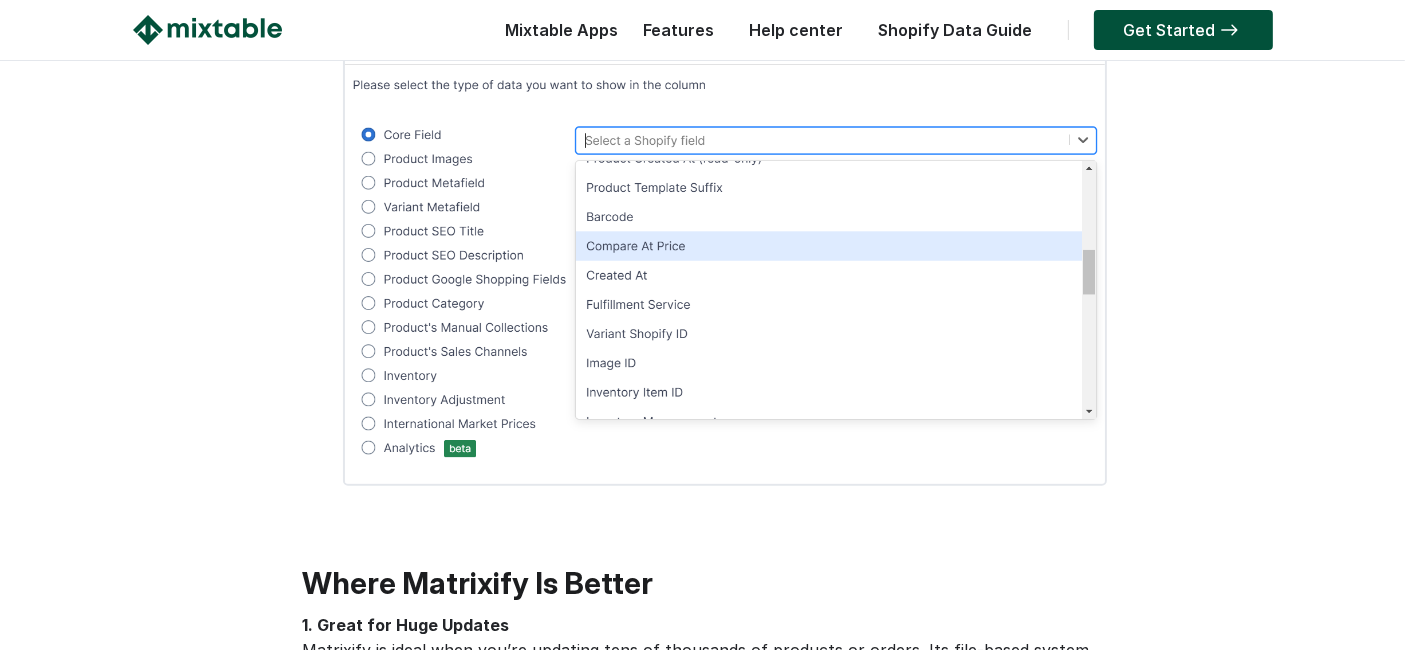 scroll, scrollTop: 2444, scrollLeft: 0, axis: vertical 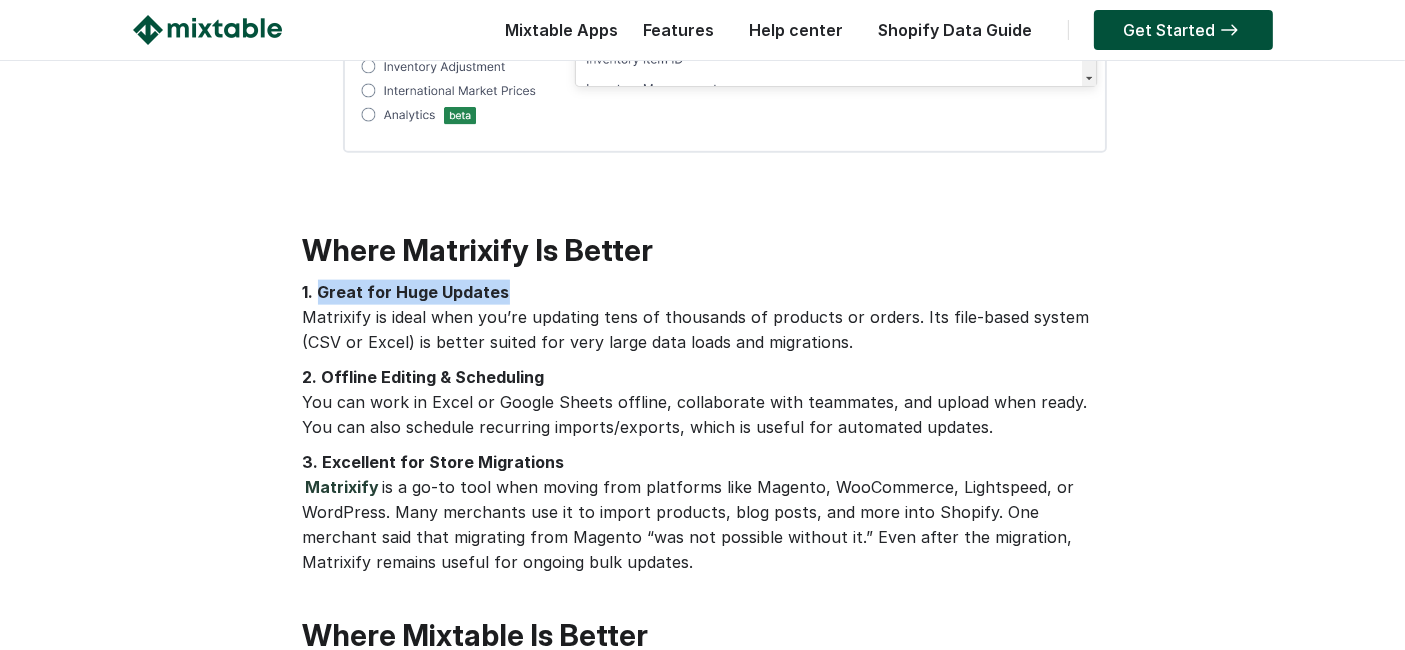 drag, startPoint x: 507, startPoint y: 263, endPoint x: 317, endPoint y: 275, distance: 190.37857 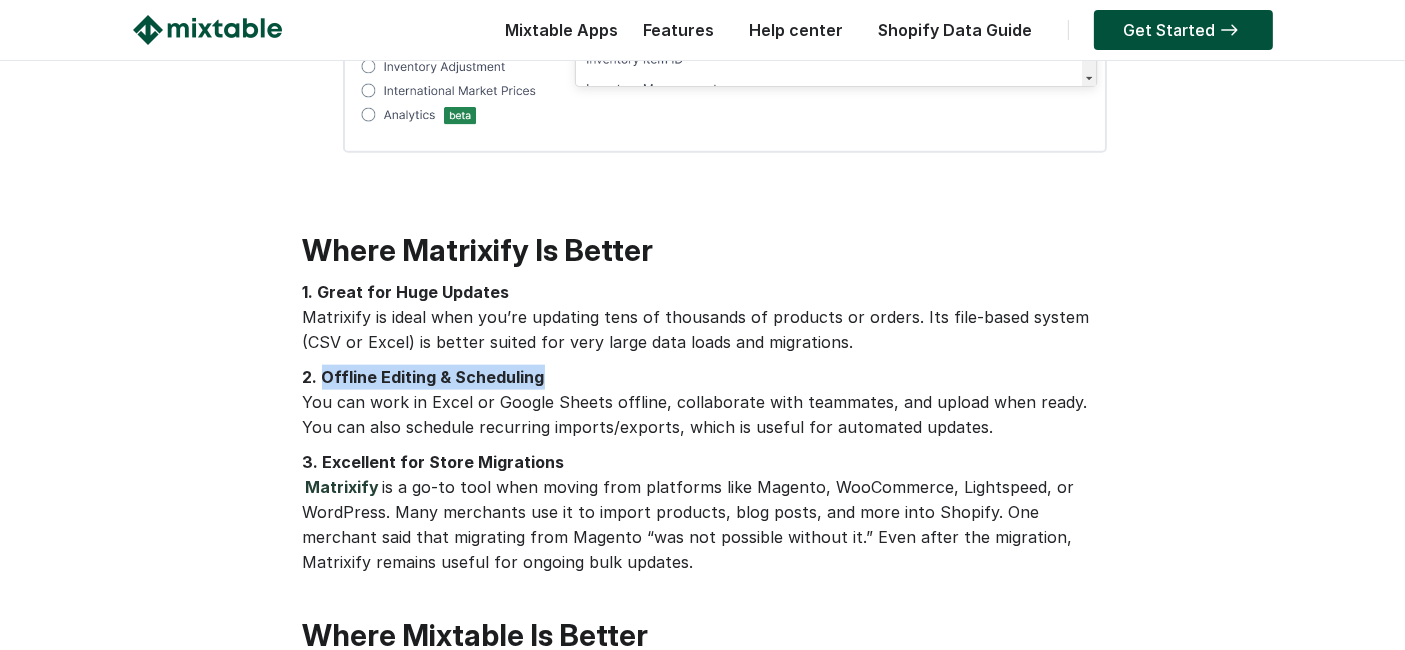 drag, startPoint x: 322, startPoint y: 350, endPoint x: 540, endPoint y: 343, distance: 218.11235 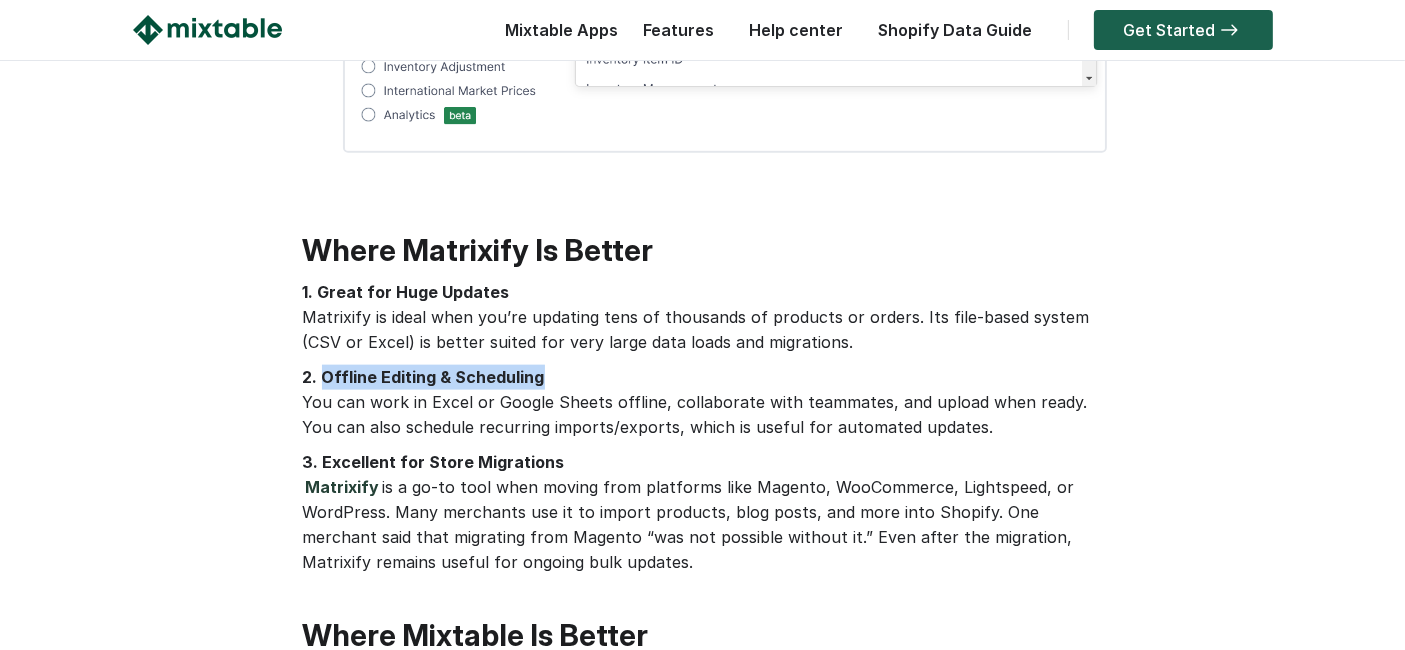 copy on "Offline Editing & Scheduling" 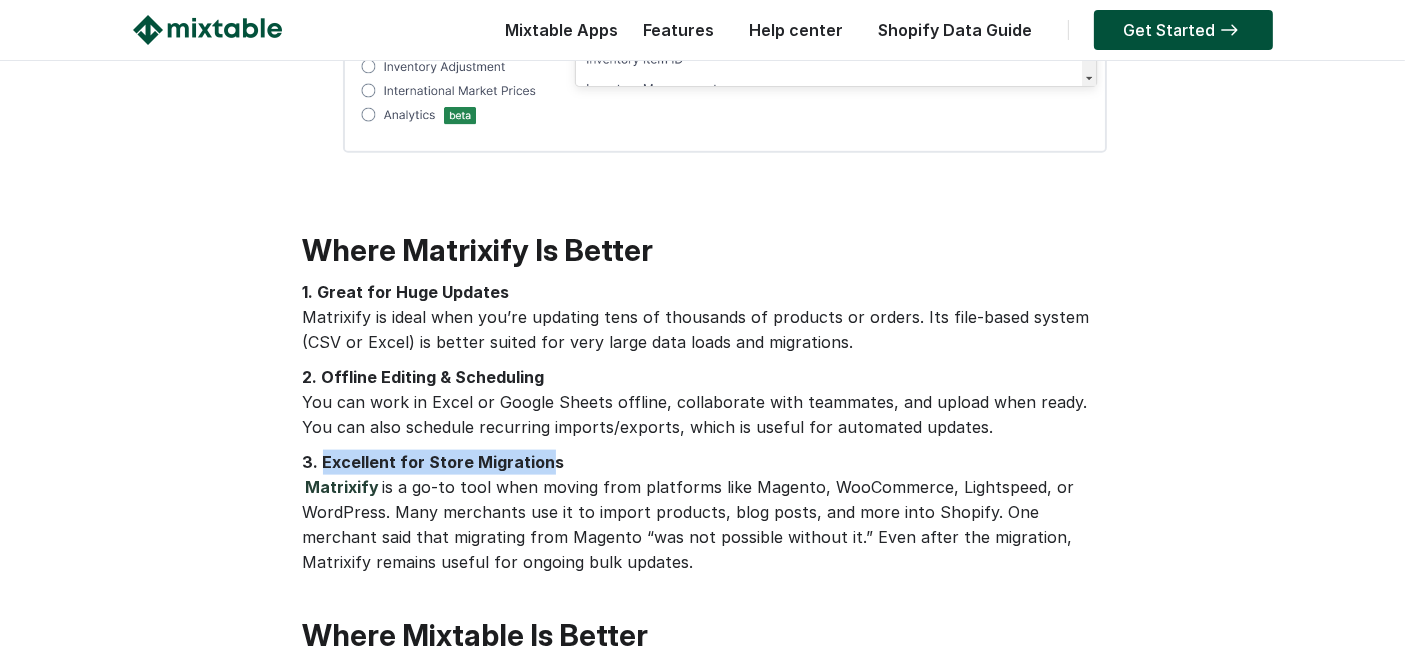 drag, startPoint x: 322, startPoint y: 429, endPoint x: 533, endPoint y: 418, distance: 211.28653 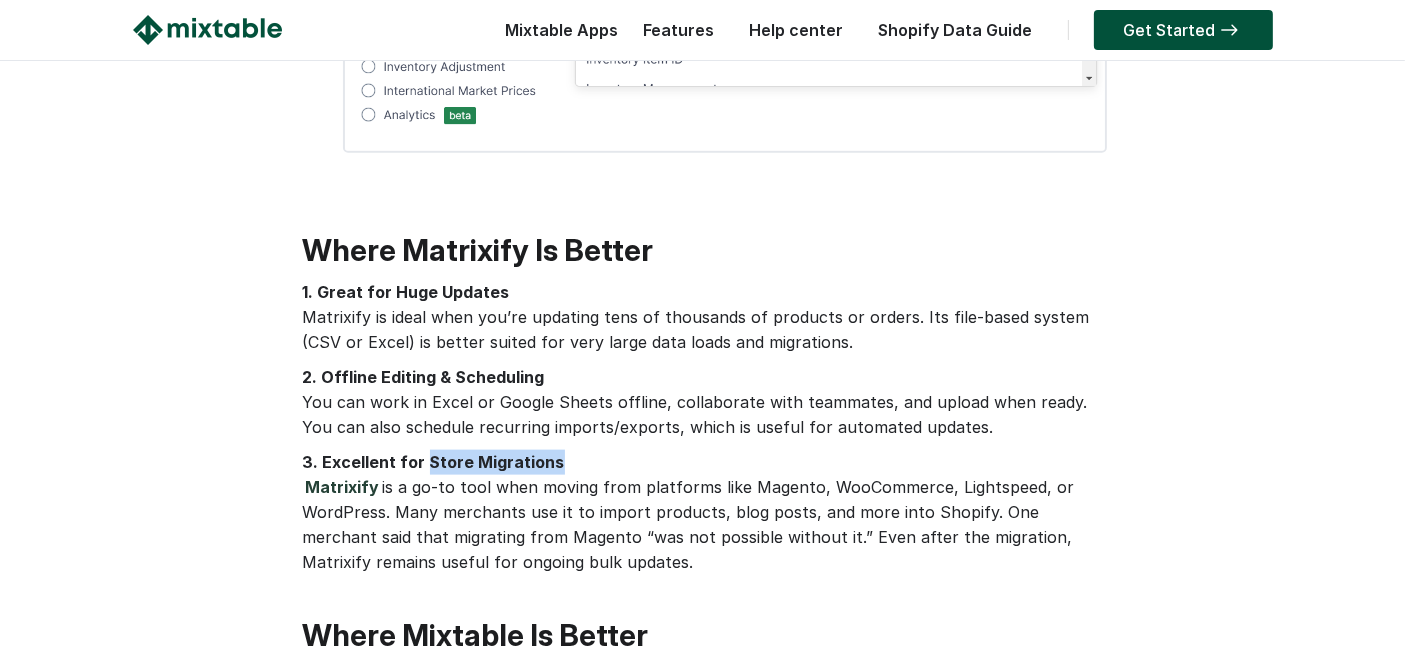 drag, startPoint x: 423, startPoint y: 430, endPoint x: 554, endPoint y: 424, distance: 131.13733 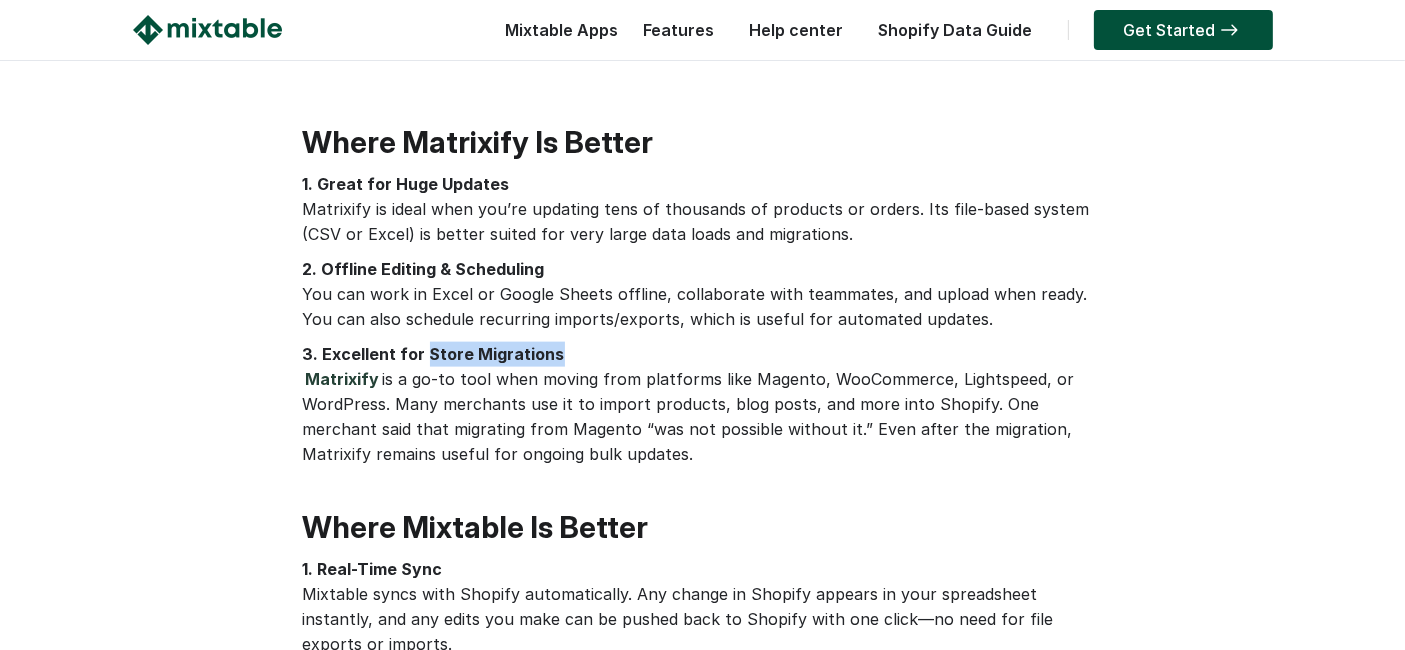 scroll, scrollTop: 2666, scrollLeft: 0, axis: vertical 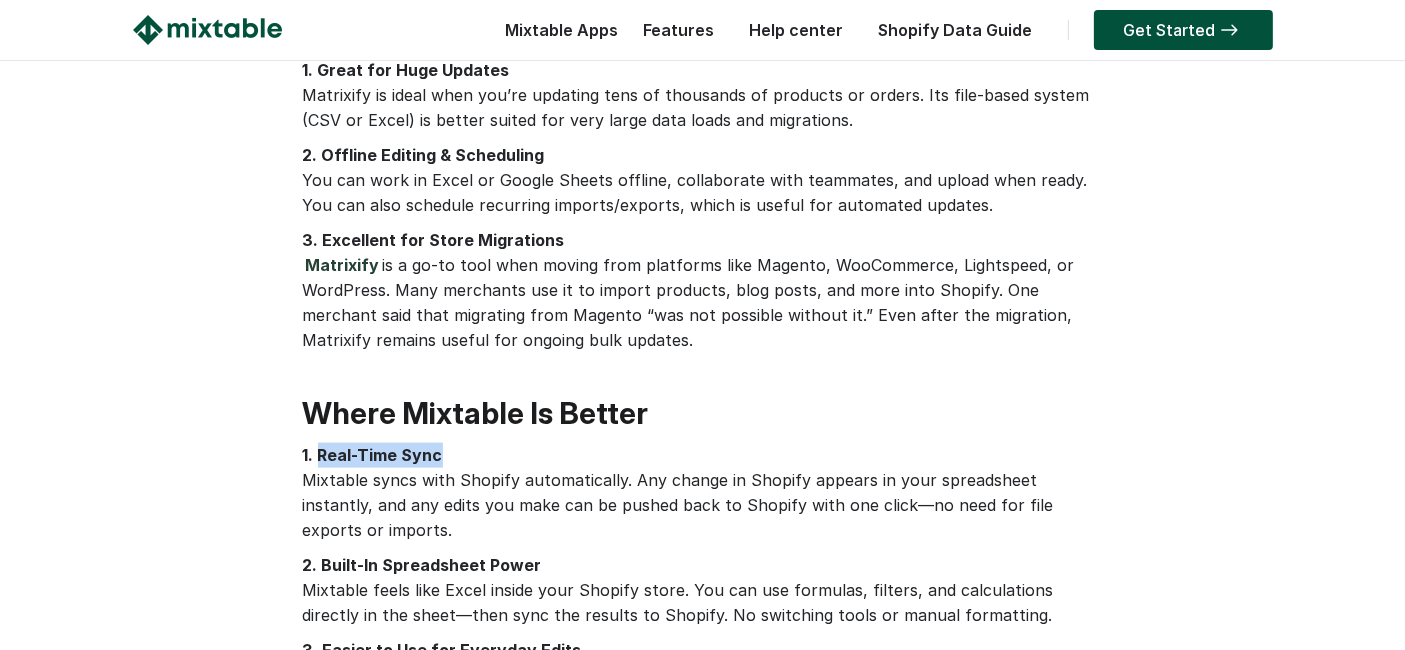 drag, startPoint x: 317, startPoint y: 430, endPoint x: 437, endPoint y: 422, distance: 120.26637 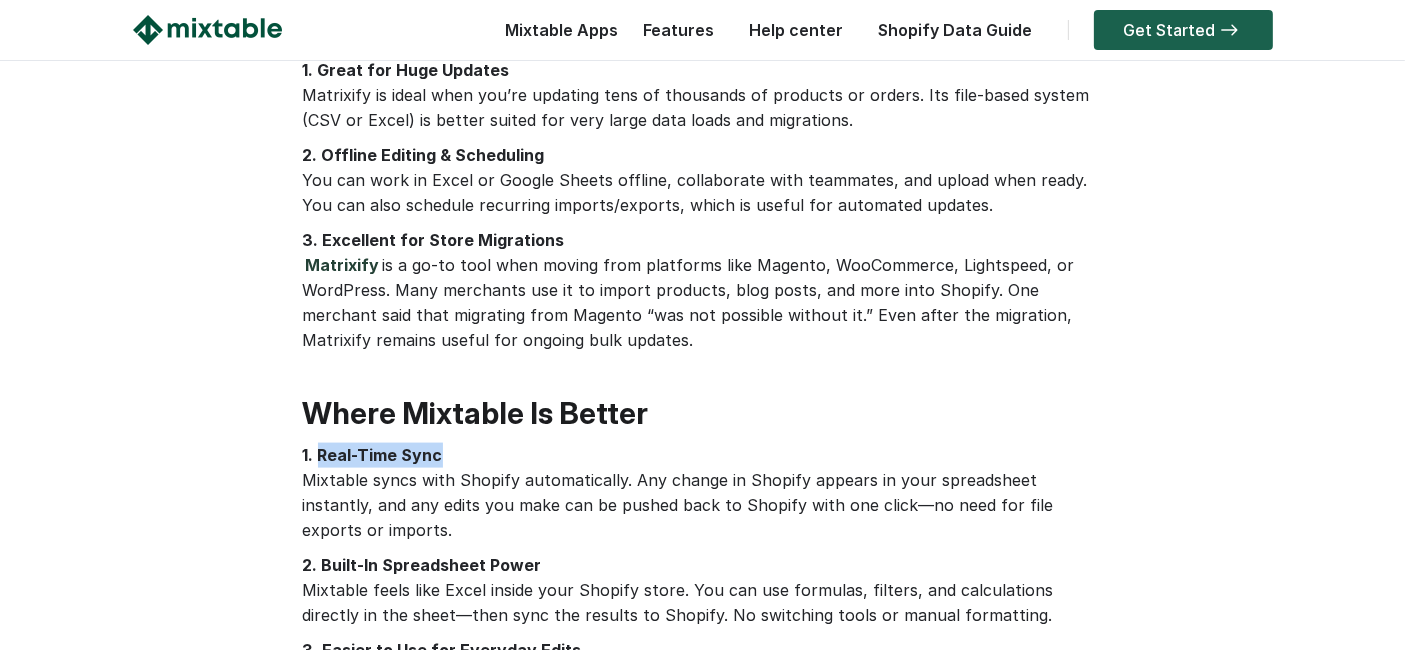 copy on "Real-Time Sync" 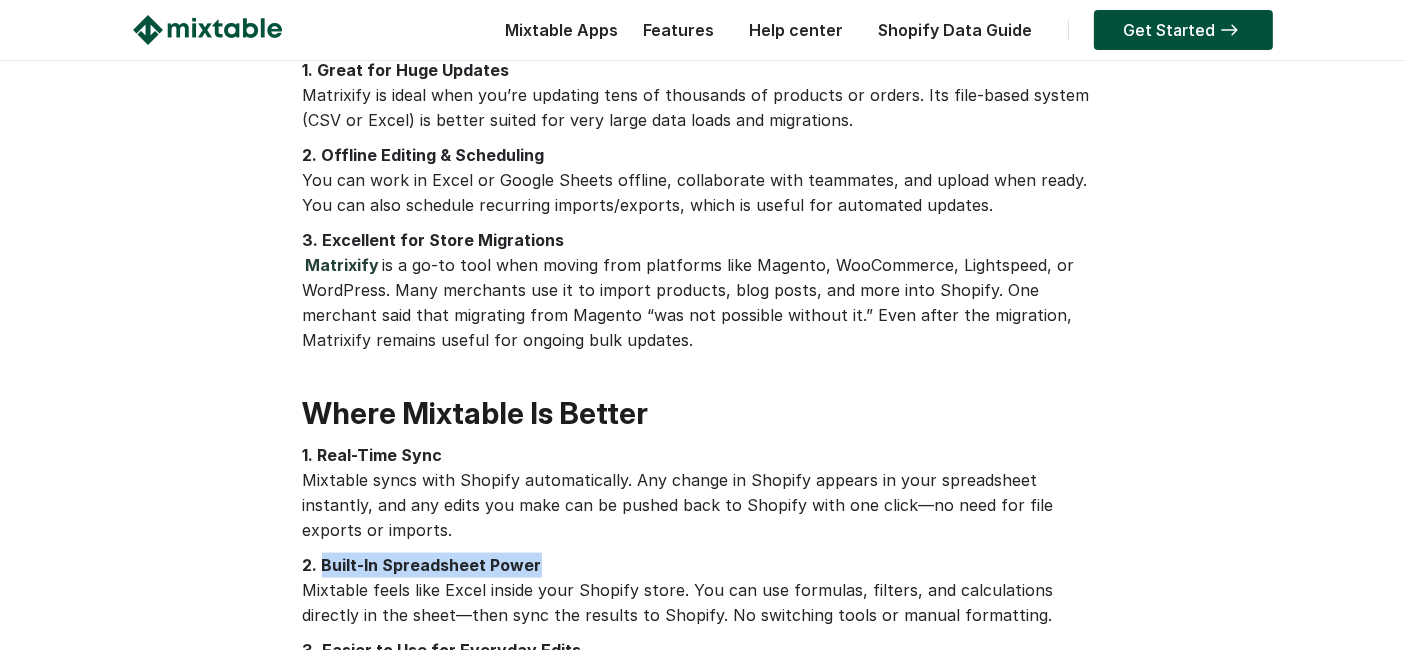 drag, startPoint x: 324, startPoint y: 537, endPoint x: 577, endPoint y: 538, distance: 253.00198 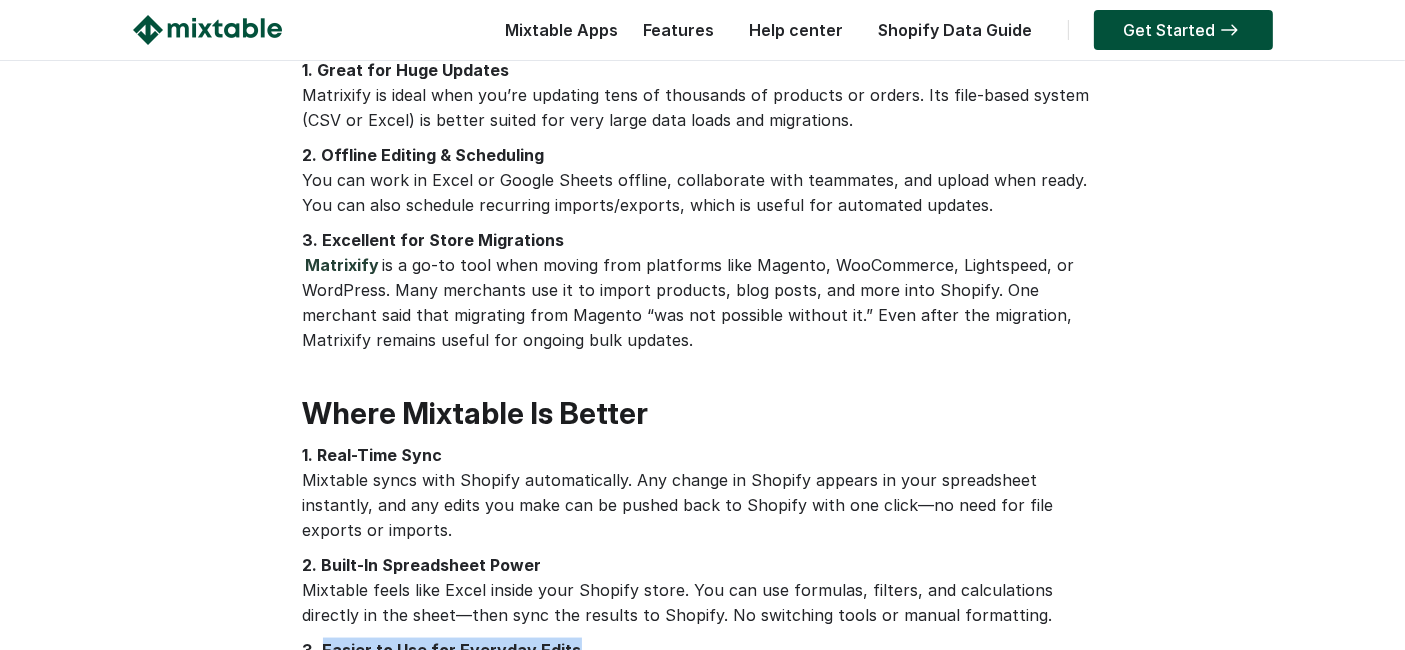 drag, startPoint x: 325, startPoint y: 625, endPoint x: 584, endPoint y: 626, distance: 259.00192 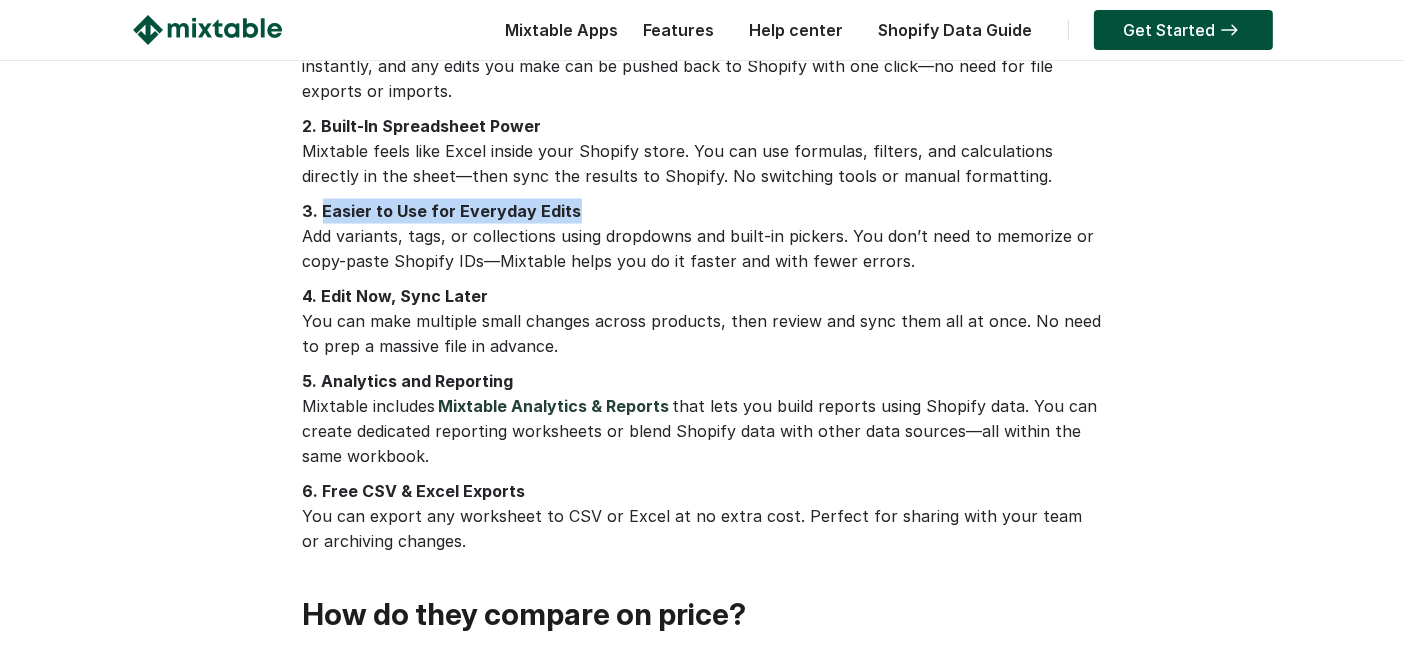 scroll, scrollTop: 3070, scrollLeft: 0, axis: vertical 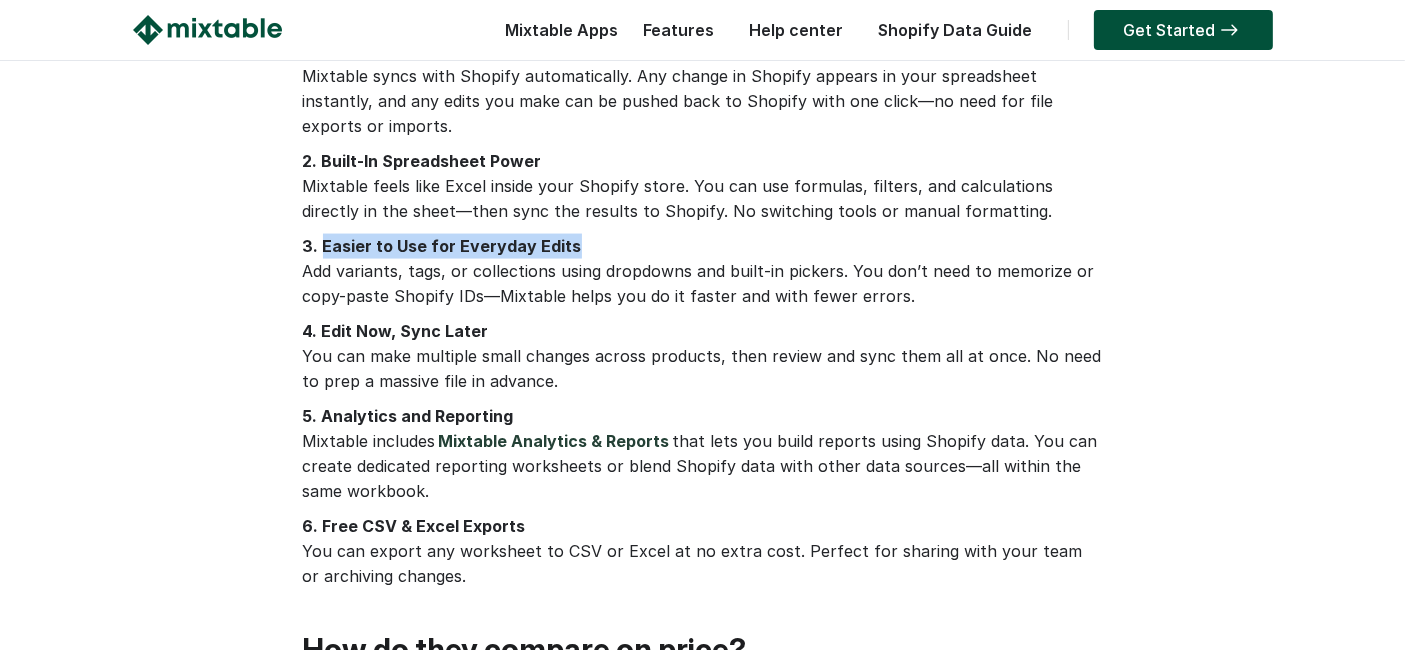 click on "3. Easier to Use for Everyday Edits
Add variants, tags, or collections using dropdowns and built-in pickers. You don’t need to memorize or copy-paste Shopify IDs—Mixtable helps you do it faster and with fewer errors." at bounding box center (703, 271) 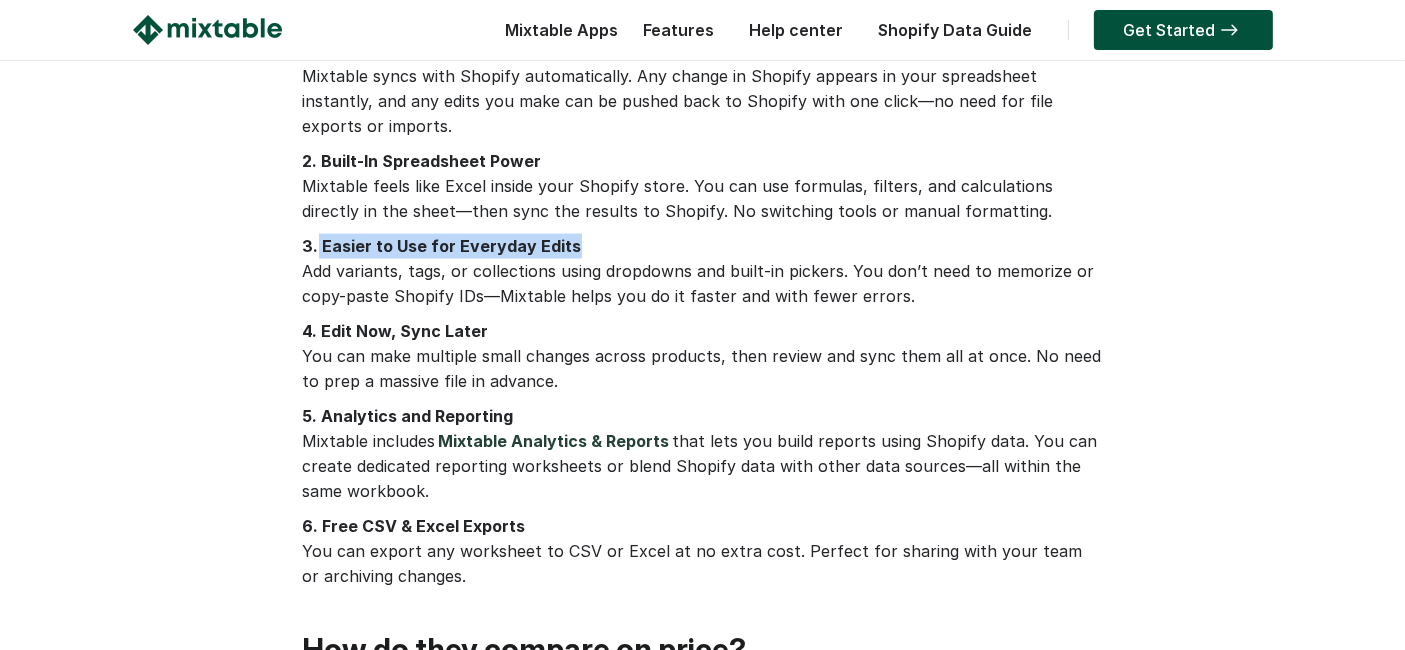drag, startPoint x: 318, startPoint y: 215, endPoint x: 622, endPoint y: 210, distance: 304.0411 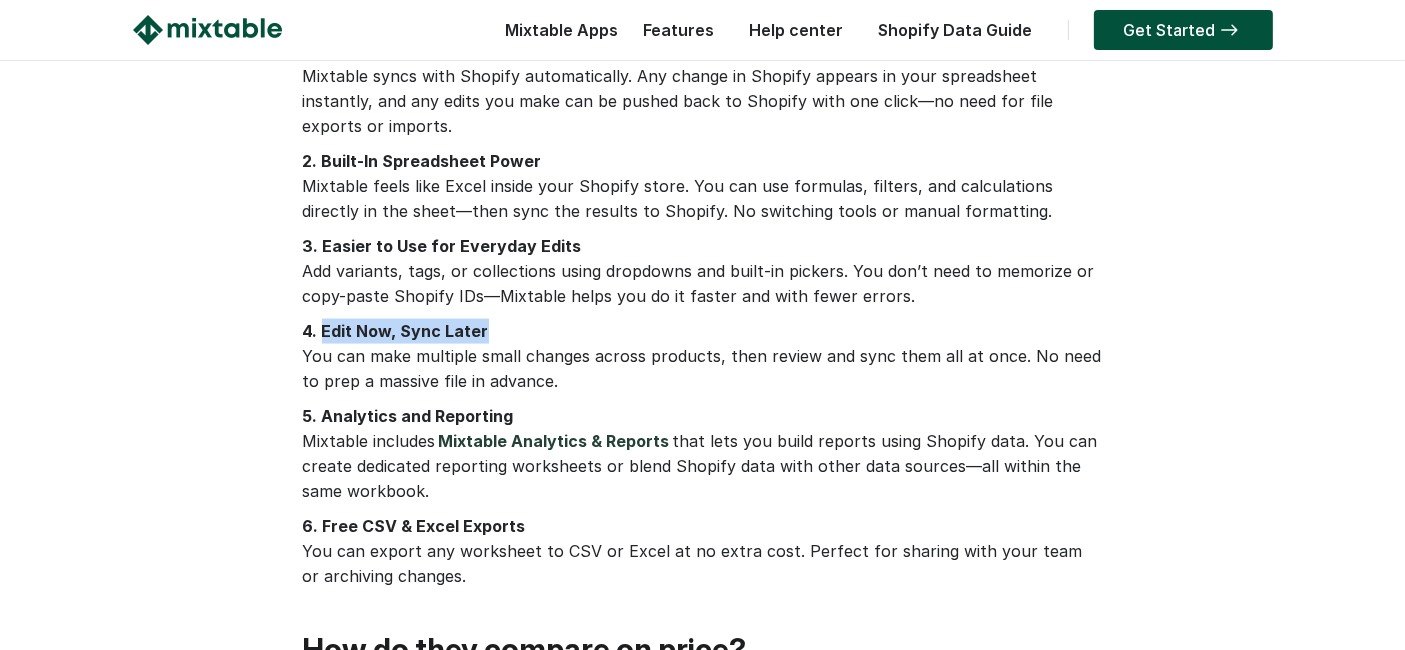 drag, startPoint x: 324, startPoint y: 305, endPoint x: 482, endPoint y: 290, distance: 158.71043 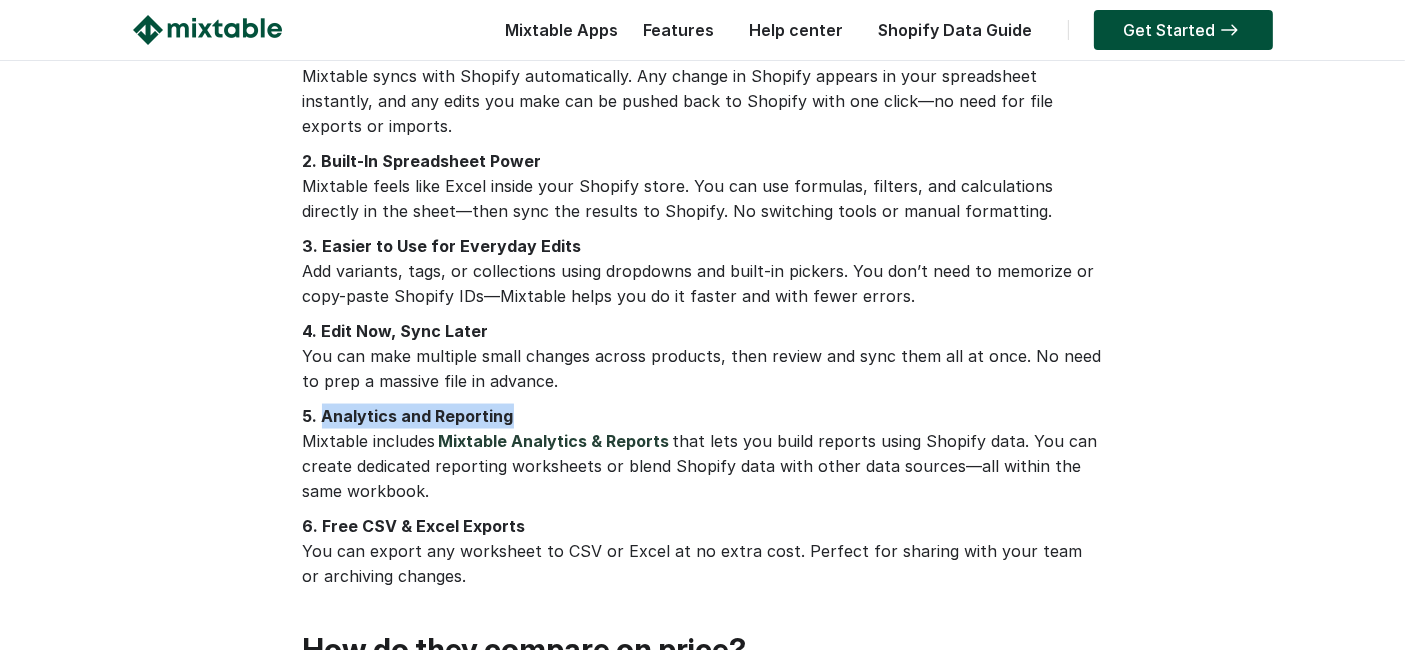 drag, startPoint x: 322, startPoint y: 387, endPoint x: 568, endPoint y: 373, distance: 246.39806 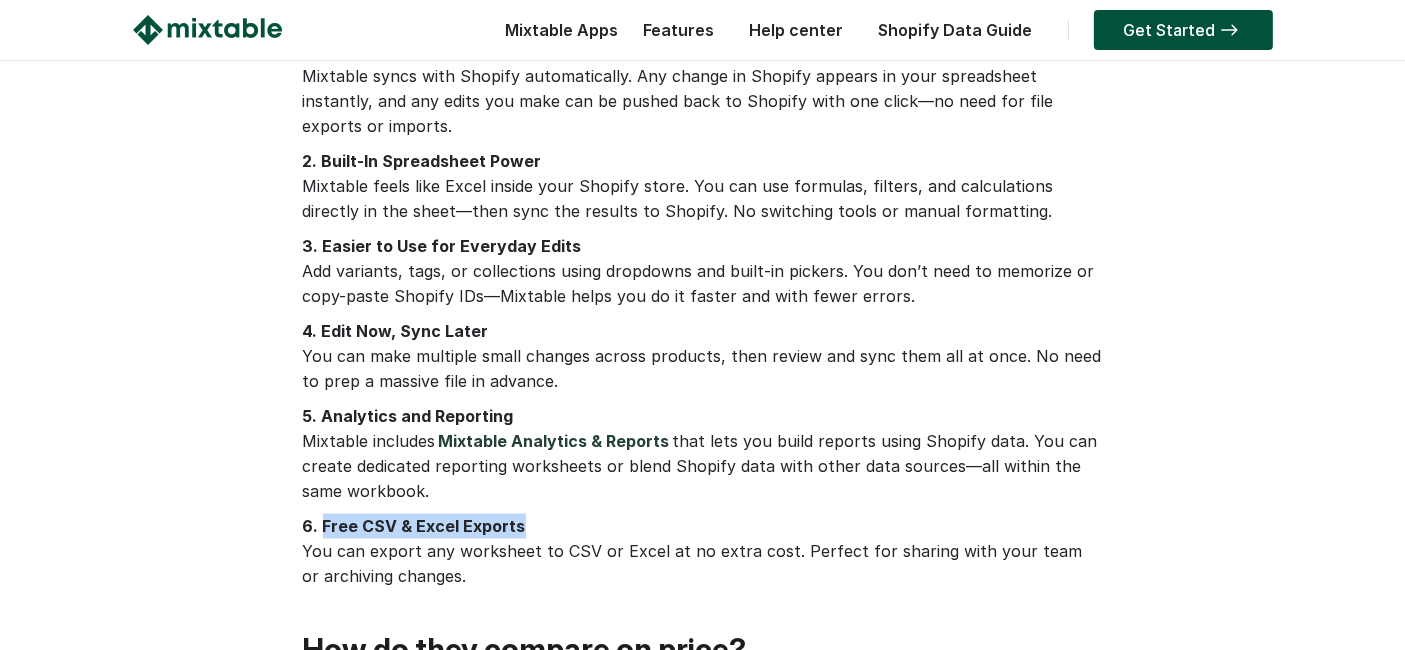 drag, startPoint x: 322, startPoint y: 501, endPoint x: 548, endPoint y: 490, distance: 226.26755 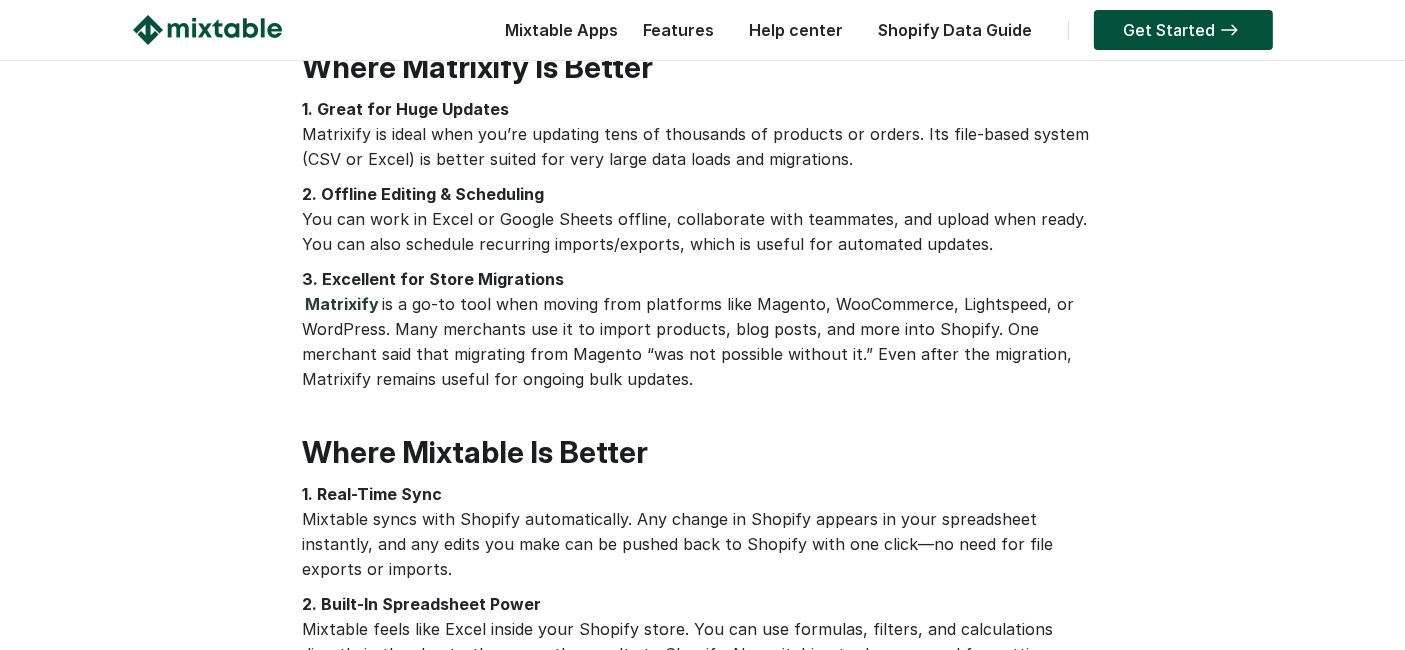 scroll, scrollTop: 2625, scrollLeft: 0, axis: vertical 